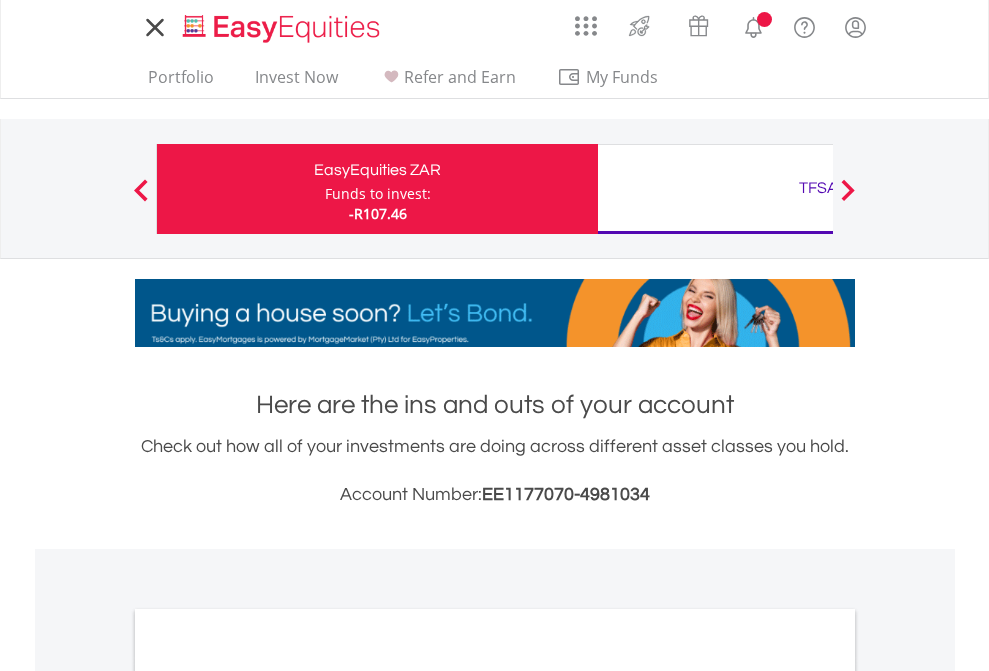 scroll, scrollTop: 0, scrollLeft: 0, axis: both 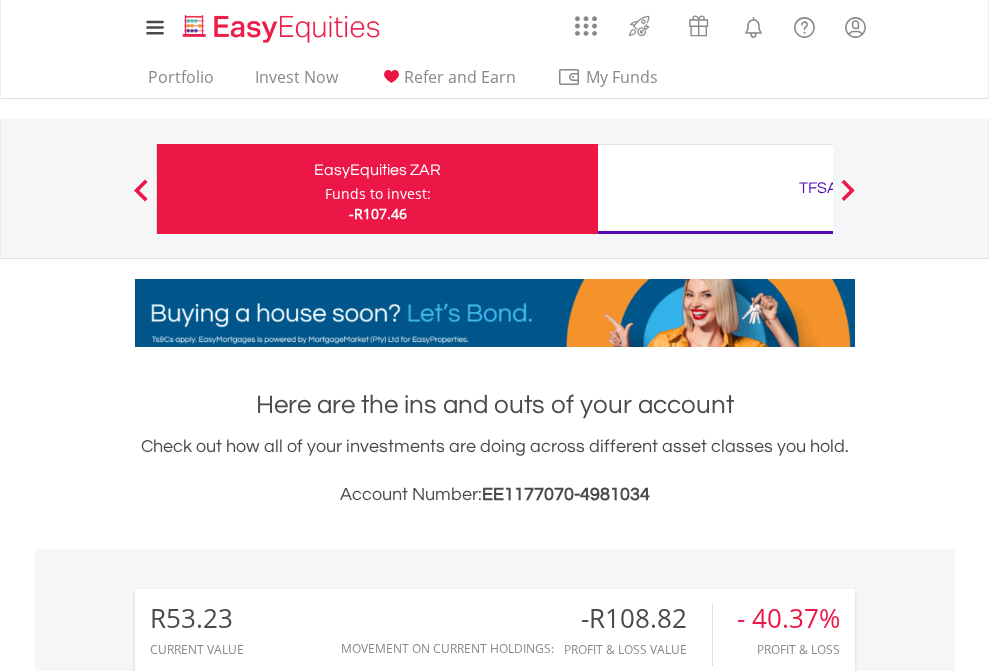 click on "Funds to invest:" at bounding box center (378, 194) 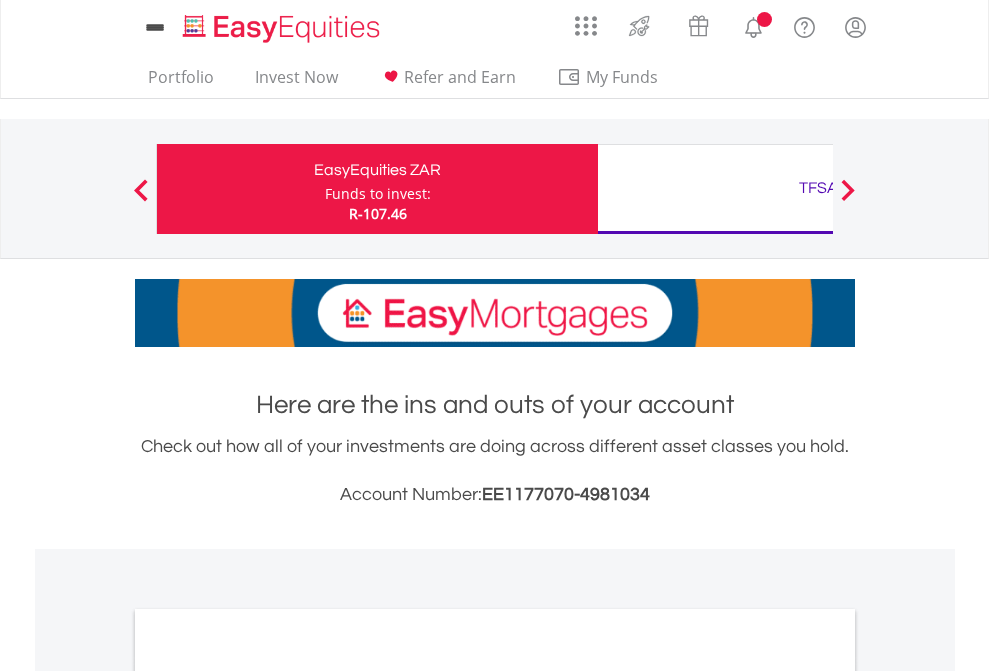 scroll, scrollTop: 0, scrollLeft: 0, axis: both 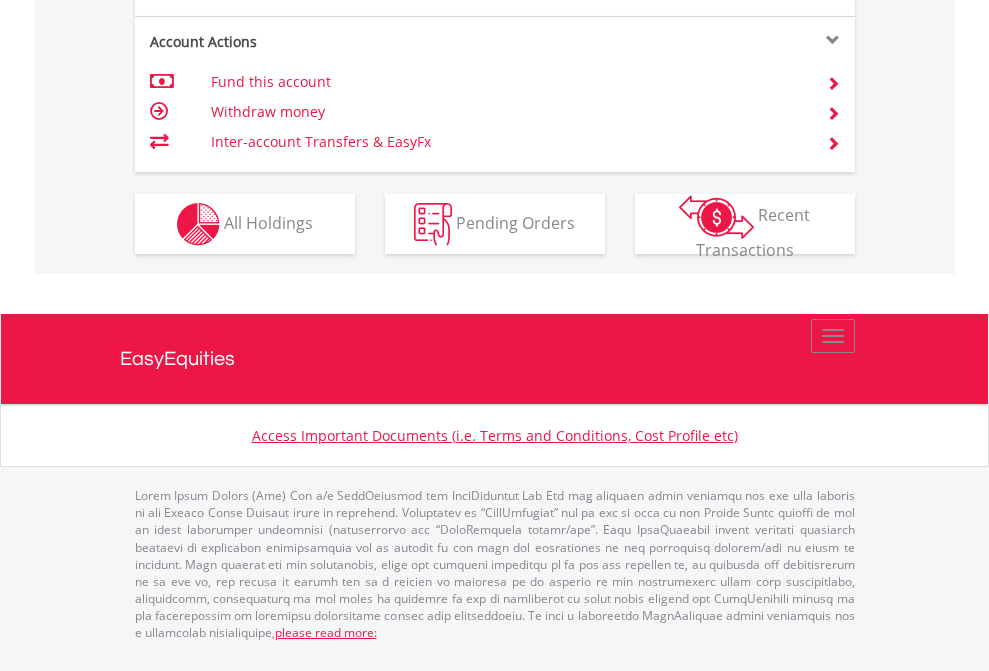 click on "Investment types" at bounding box center [706, -337] 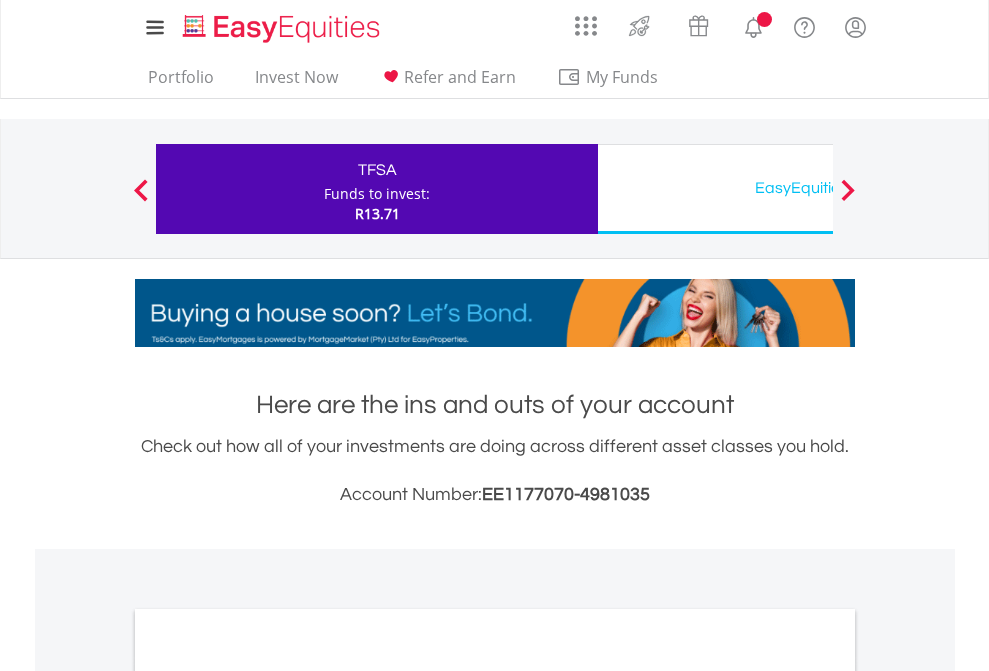 scroll, scrollTop: 0, scrollLeft: 0, axis: both 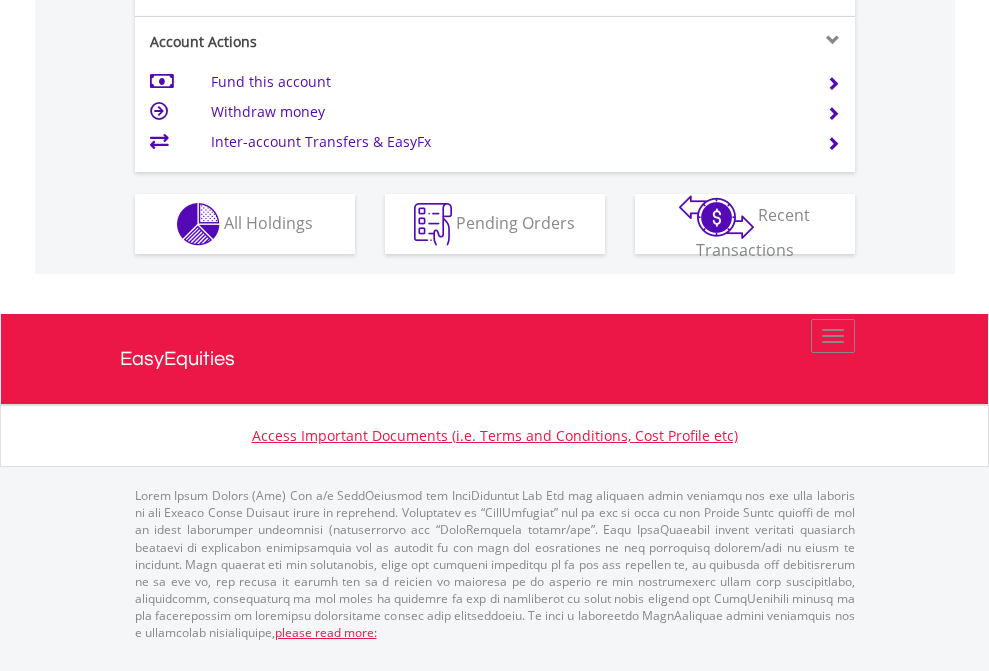 click on "Investment types" at bounding box center [706, -337] 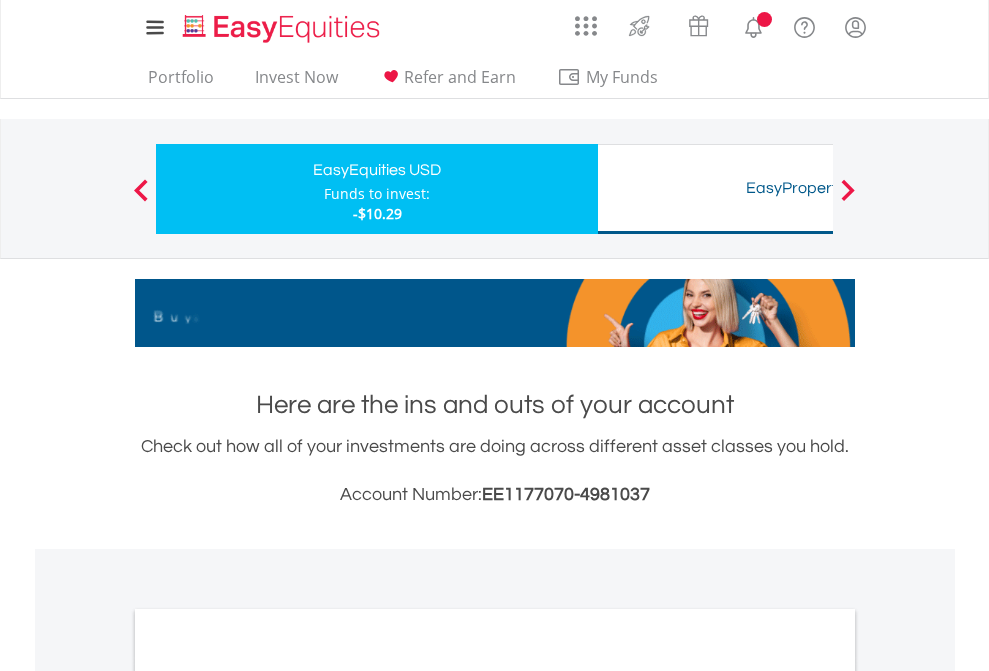 scroll, scrollTop: 0, scrollLeft: 0, axis: both 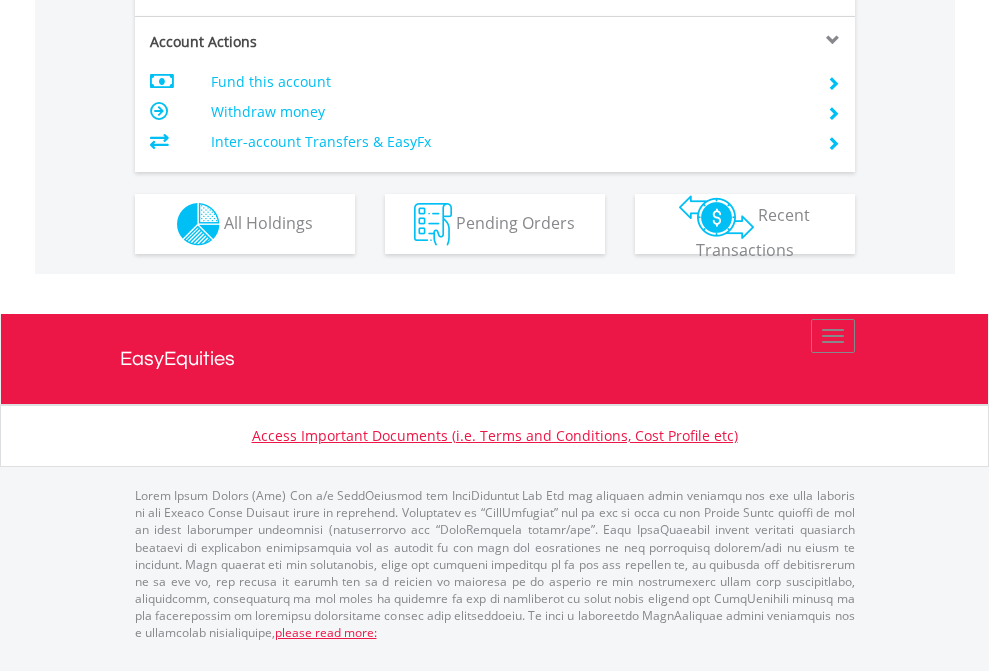 click on "Investment types" at bounding box center [706, -337] 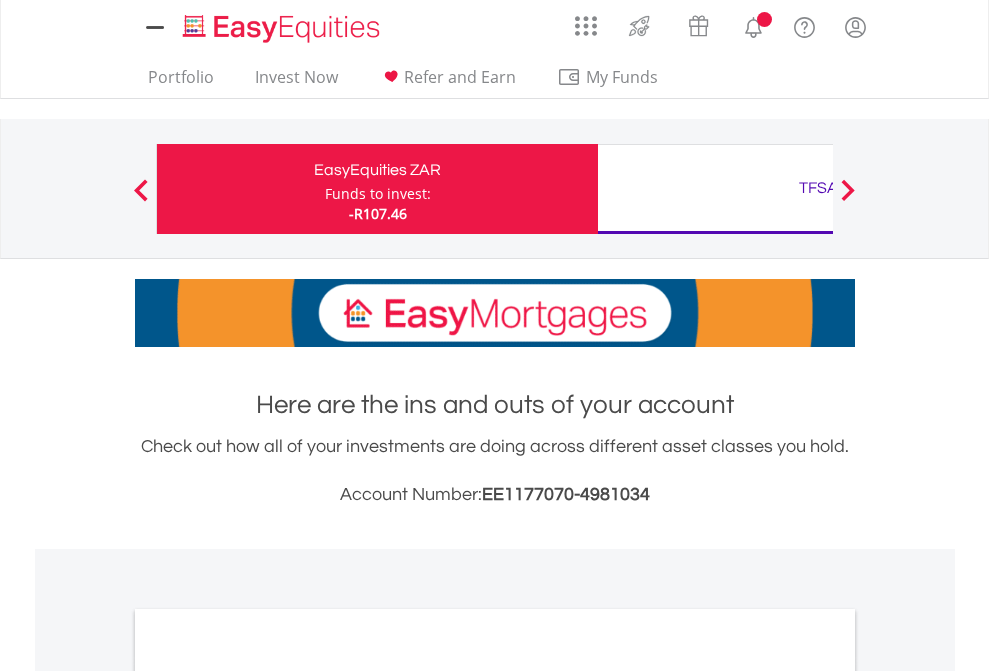 scroll, scrollTop: 0, scrollLeft: 0, axis: both 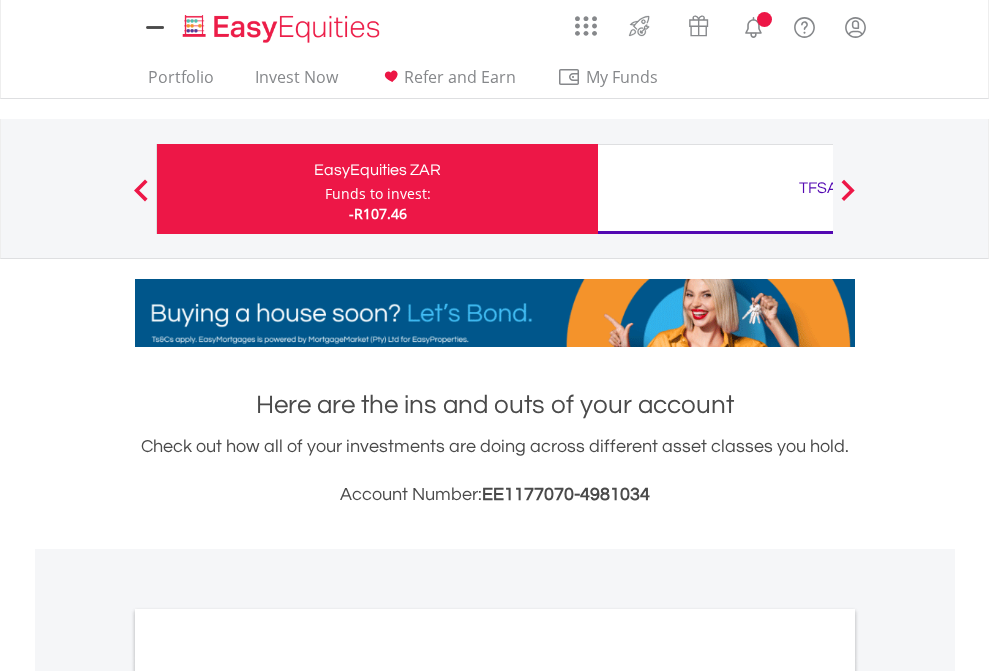 click on "All Holdings" at bounding box center (268, 1096) 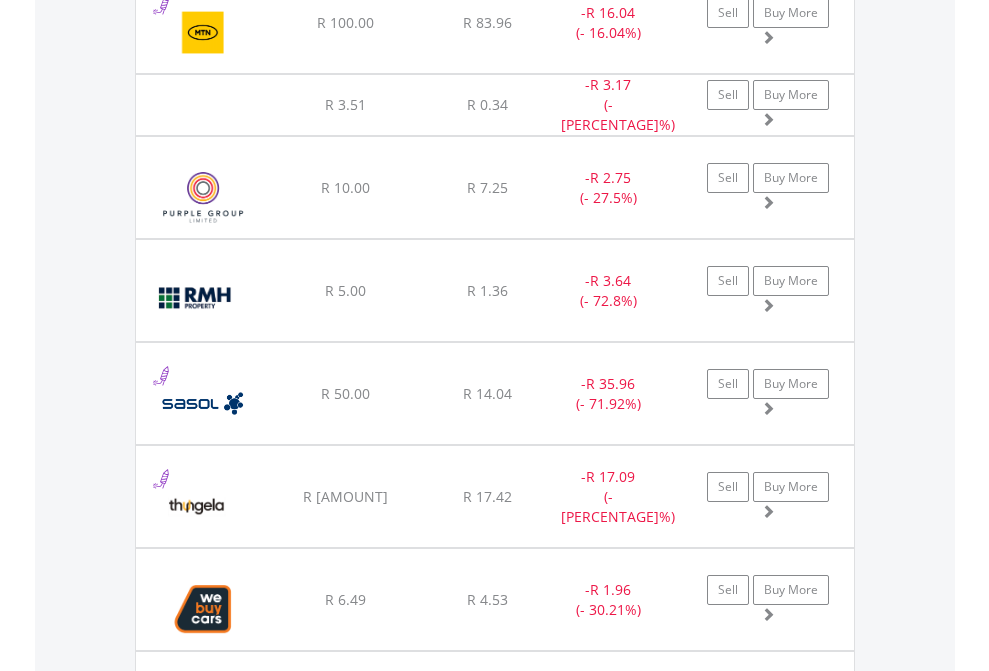 scroll, scrollTop: 2225, scrollLeft: 0, axis: vertical 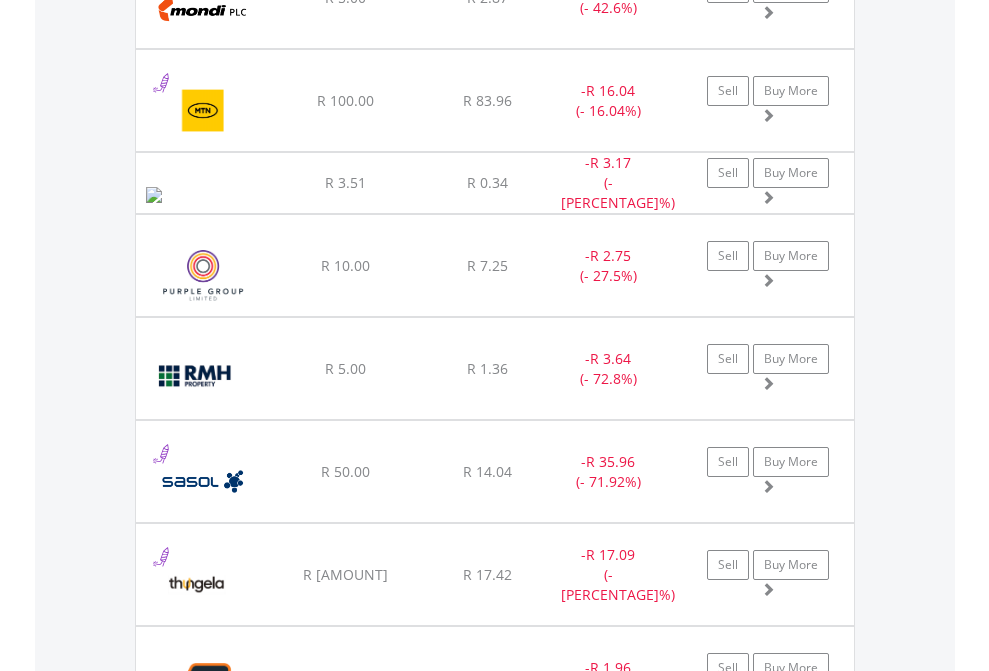 click on "TFSA" at bounding box center [818, -2037] 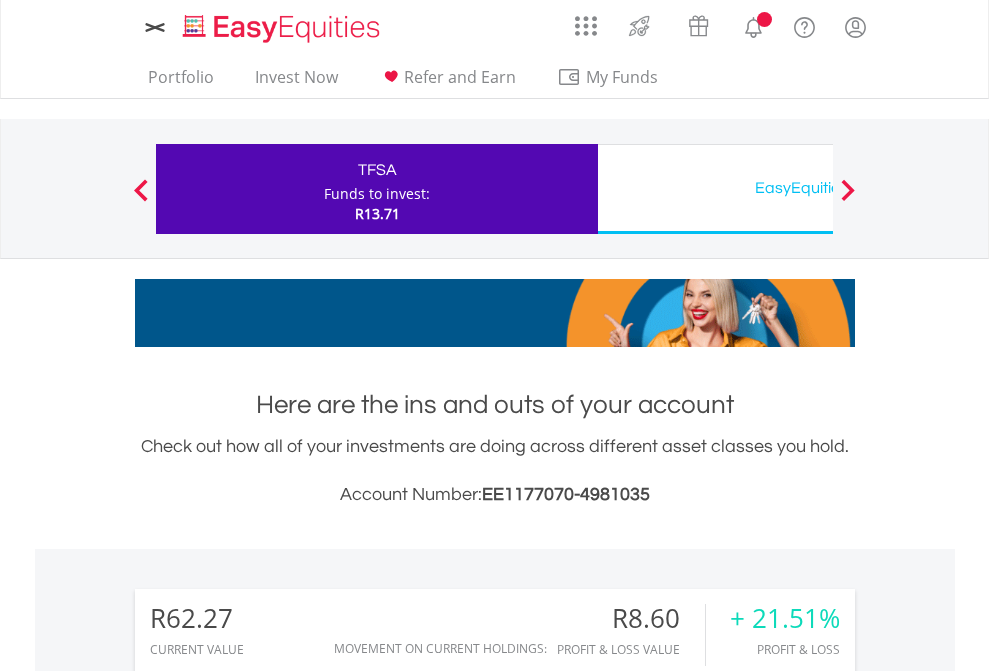 scroll, scrollTop: 0, scrollLeft: 0, axis: both 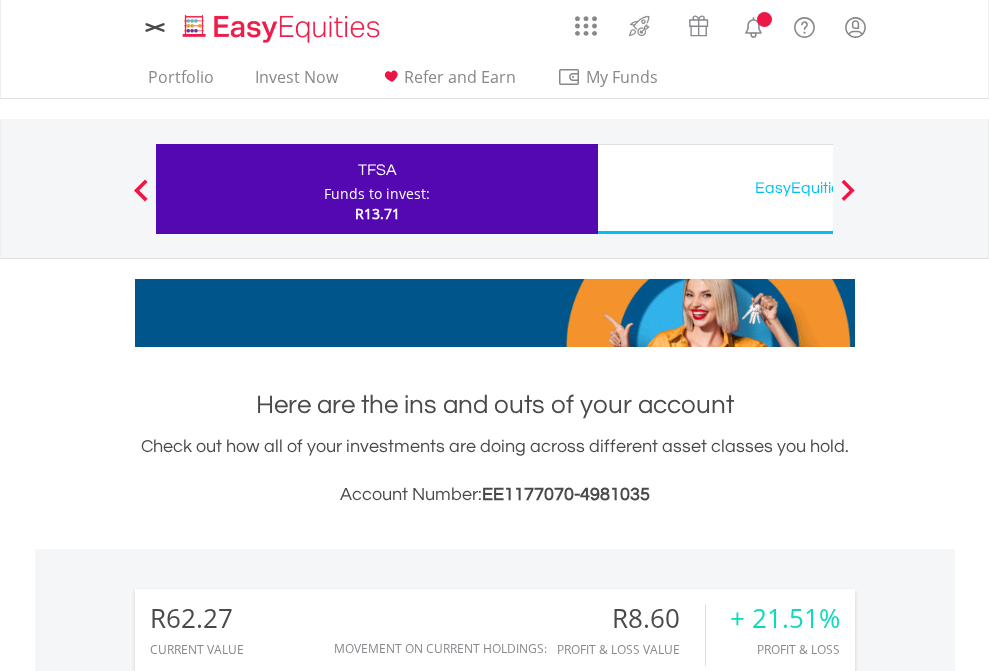 click on "All Holdings" at bounding box center [268, 1506] 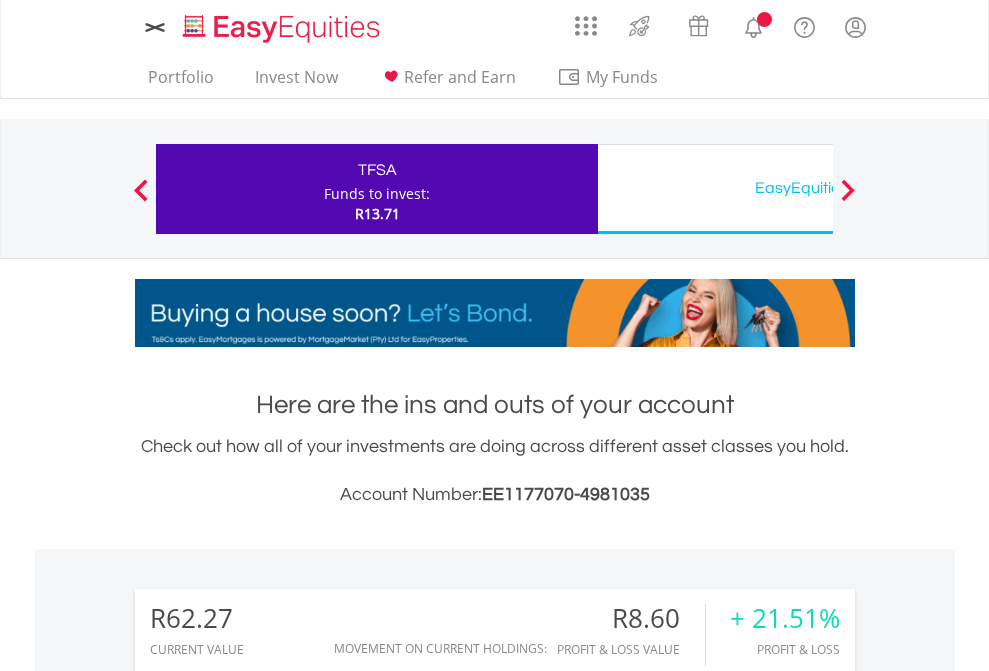 scroll, scrollTop: 999808, scrollLeft: 999687, axis: both 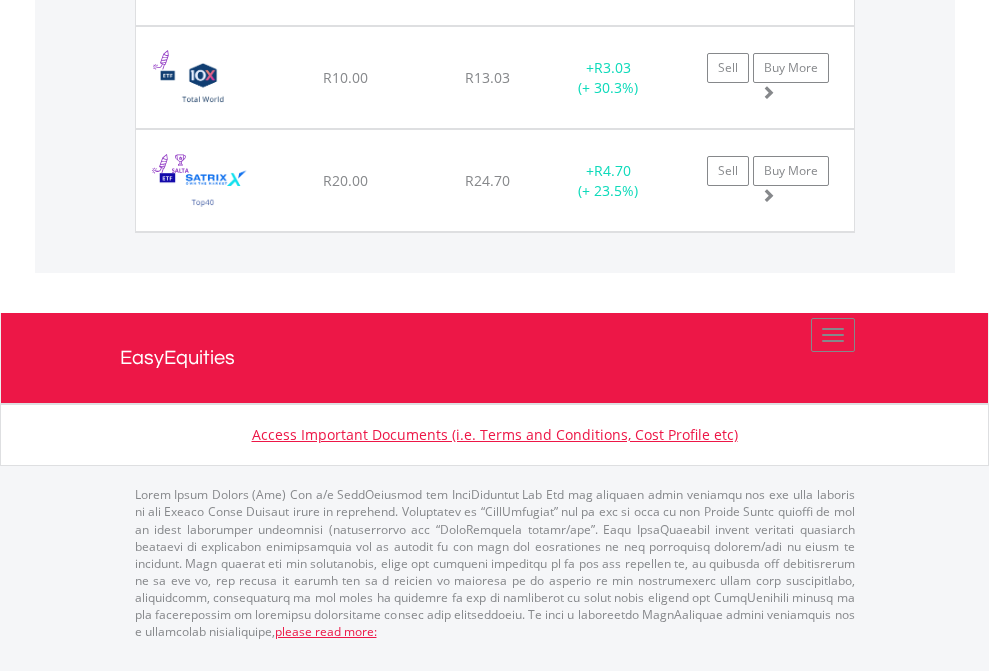 click on "EasyEquities USD" at bounding box center [818, -1585] 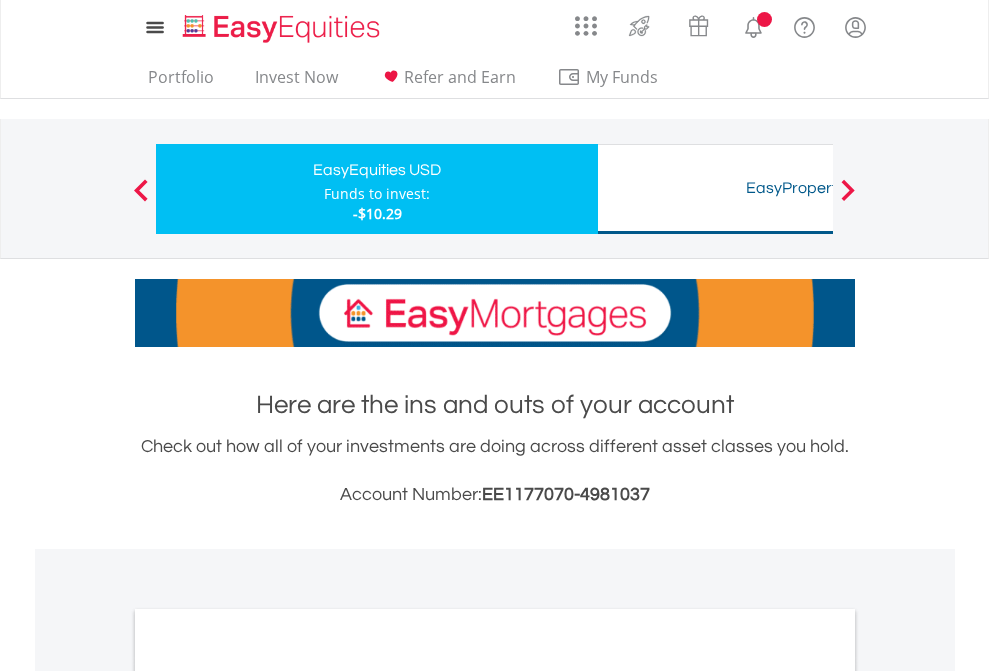 scroll, scrollTop: 1202, scrollLeft: 0, axis: vertical 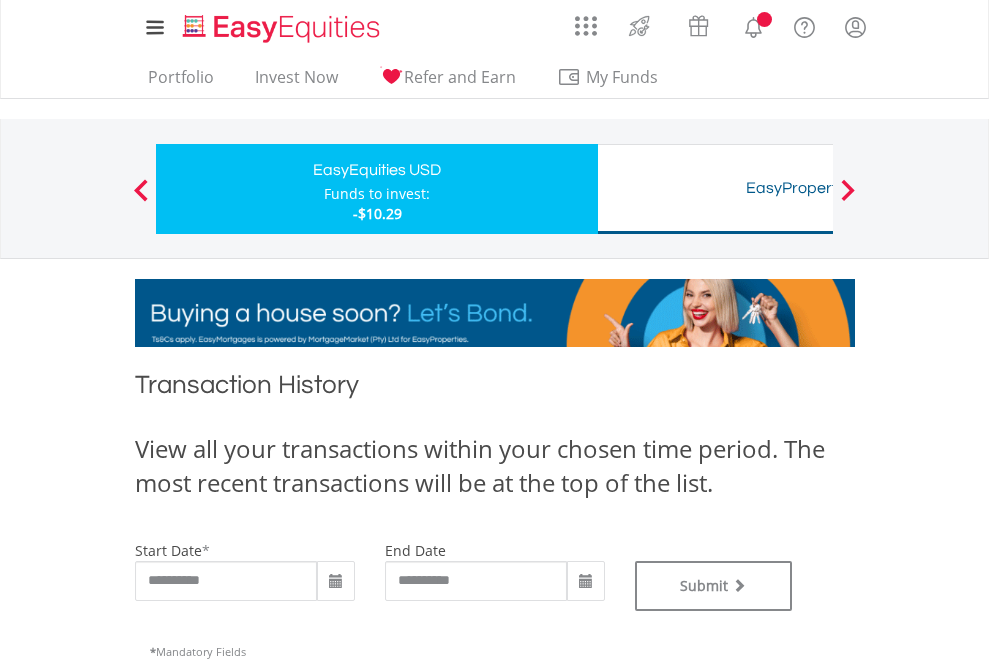 type on "**********" 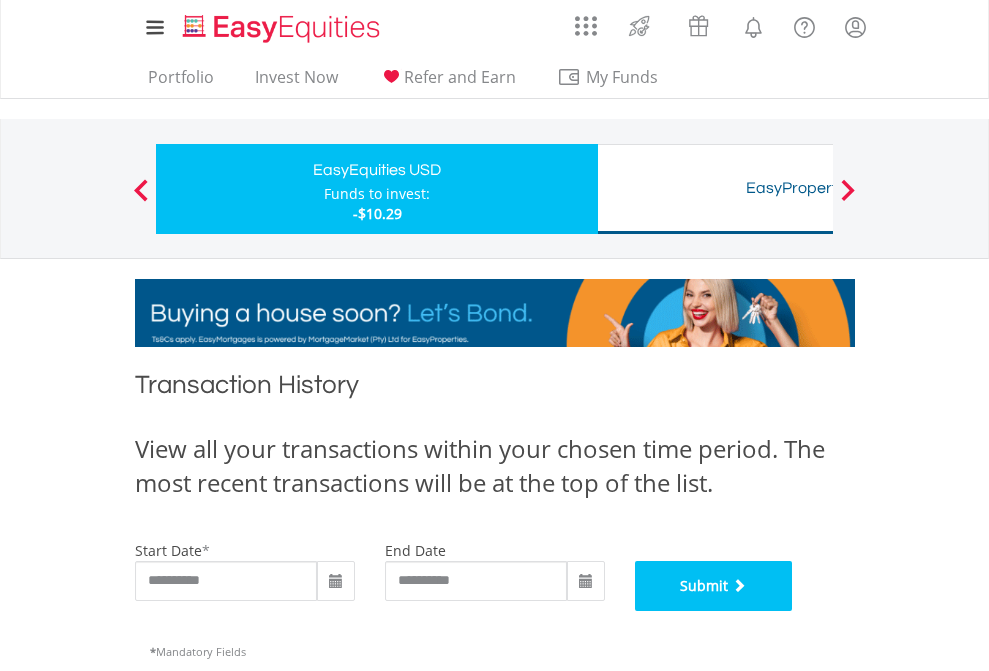 click on "Submit" at bounding box center (714, 586) 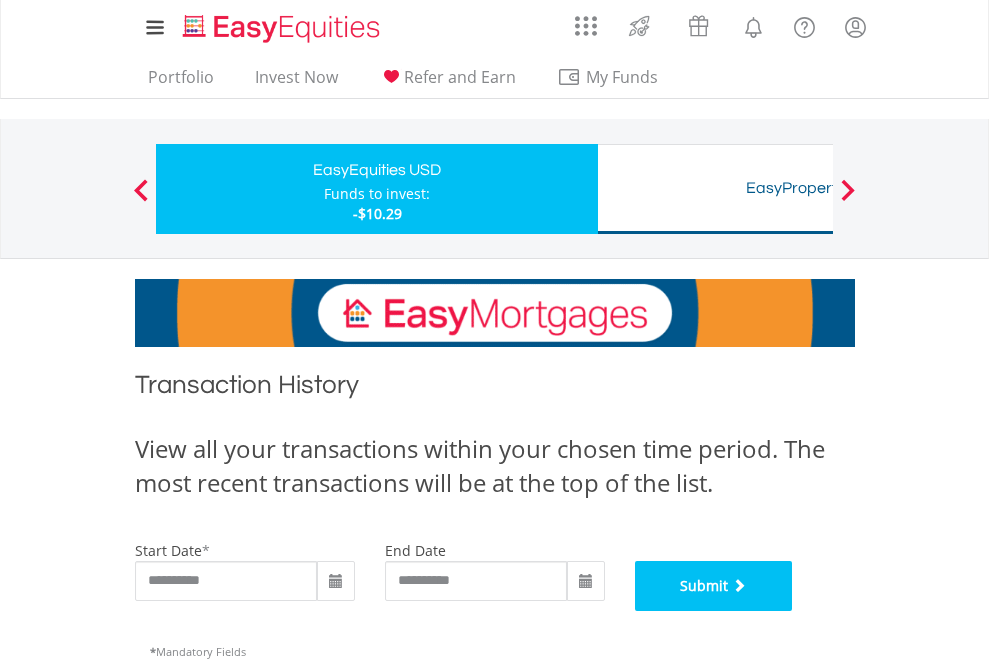 scroll, scrollTop: 811, scrollLeft: 0, axis: vertical 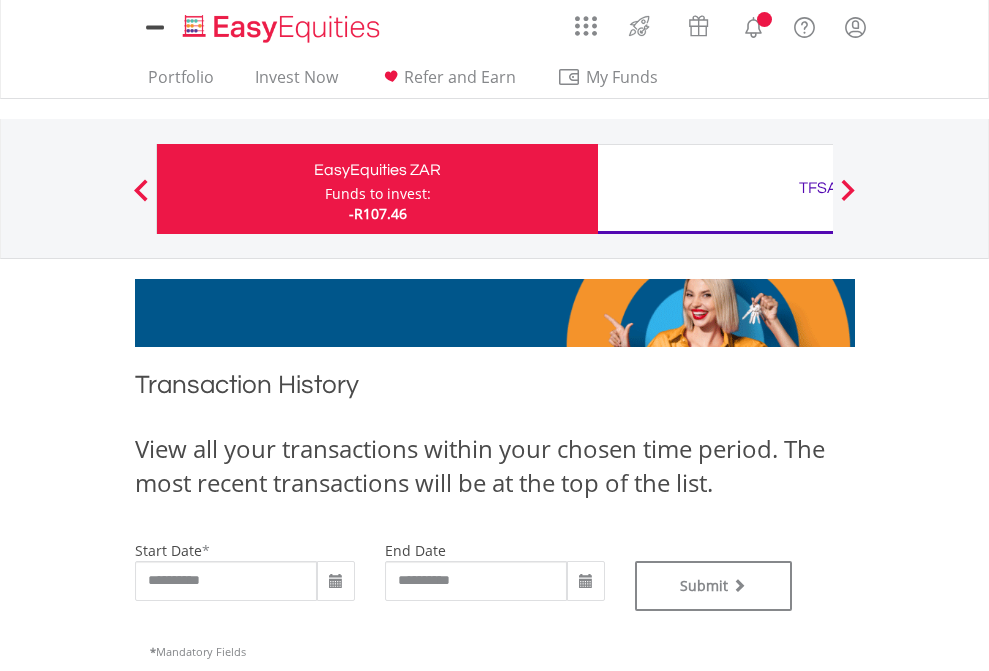click on "TFSA" at bounding box center (818, 188) 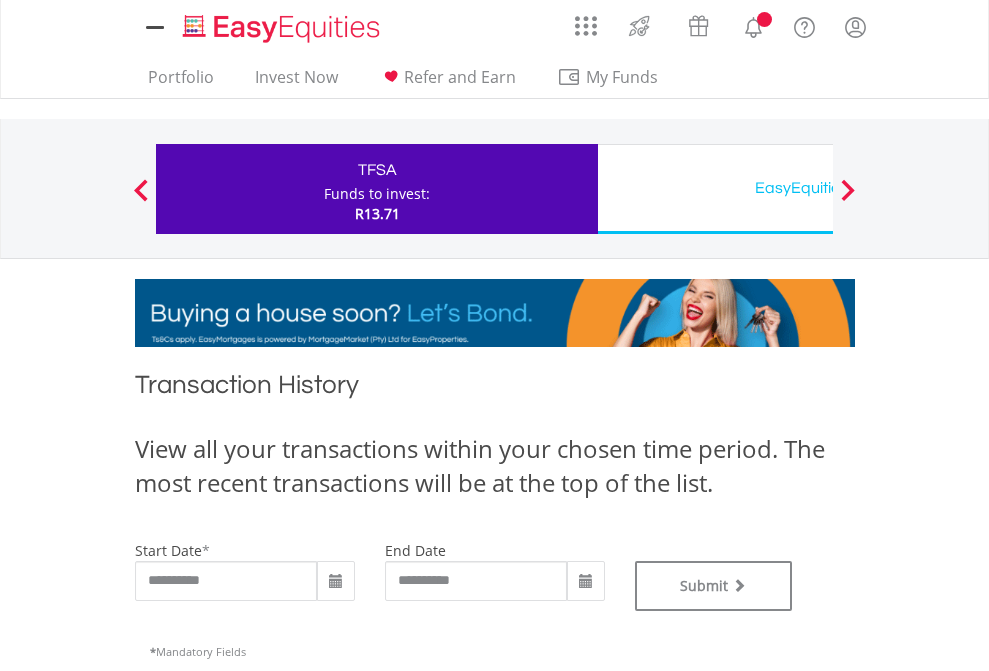 scroll, scrollTop: 0, scrollLeft: 0, axis: both 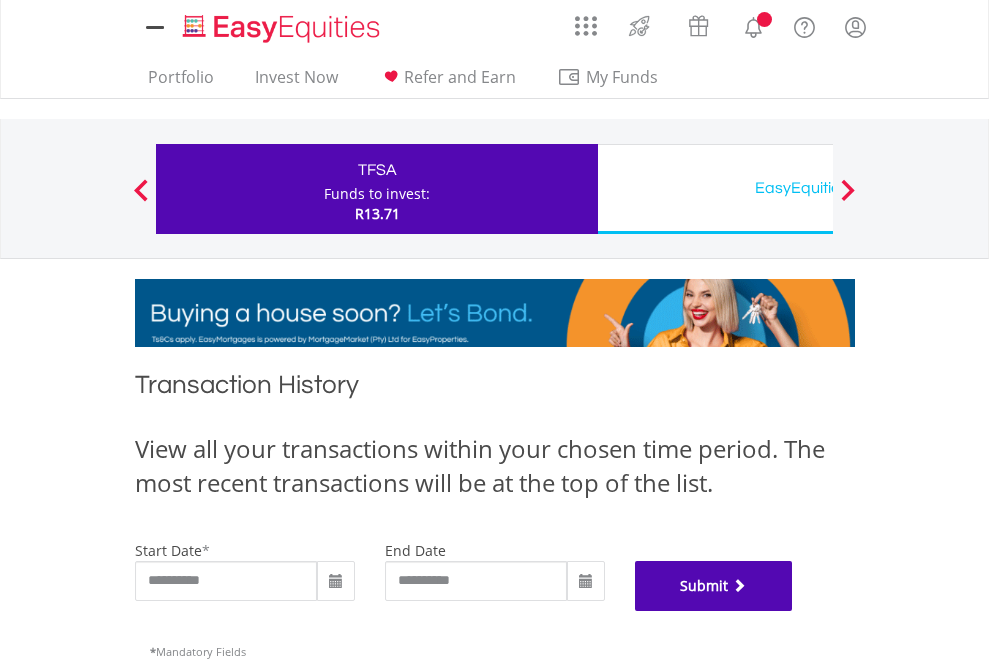 click on "Submit" at bounding box center [714, 586] 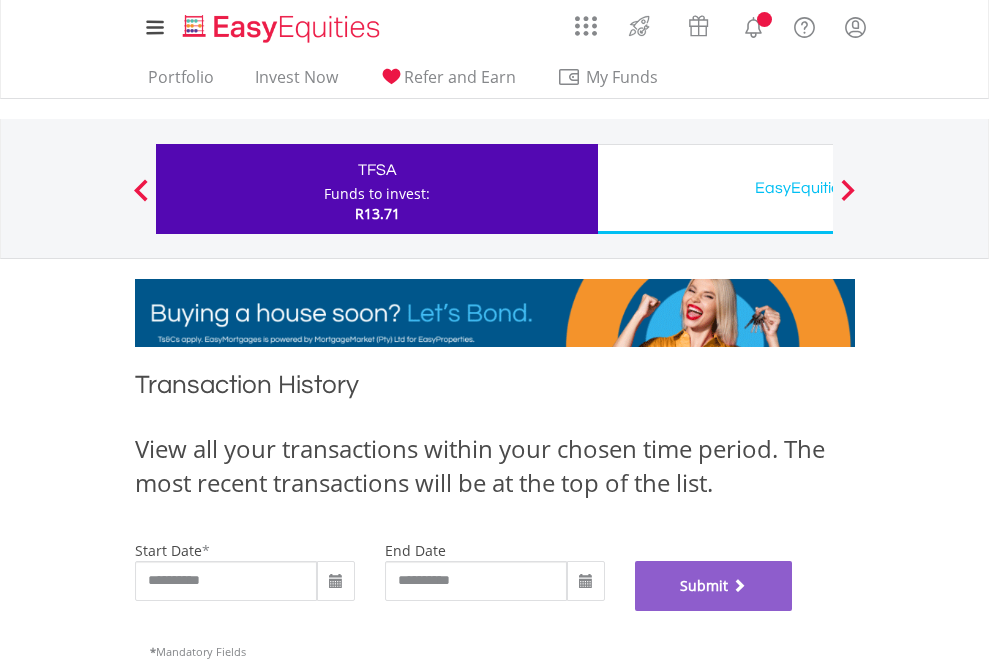 scroll, scrollTop: 811, scrollLeft: 0, axis: vertical 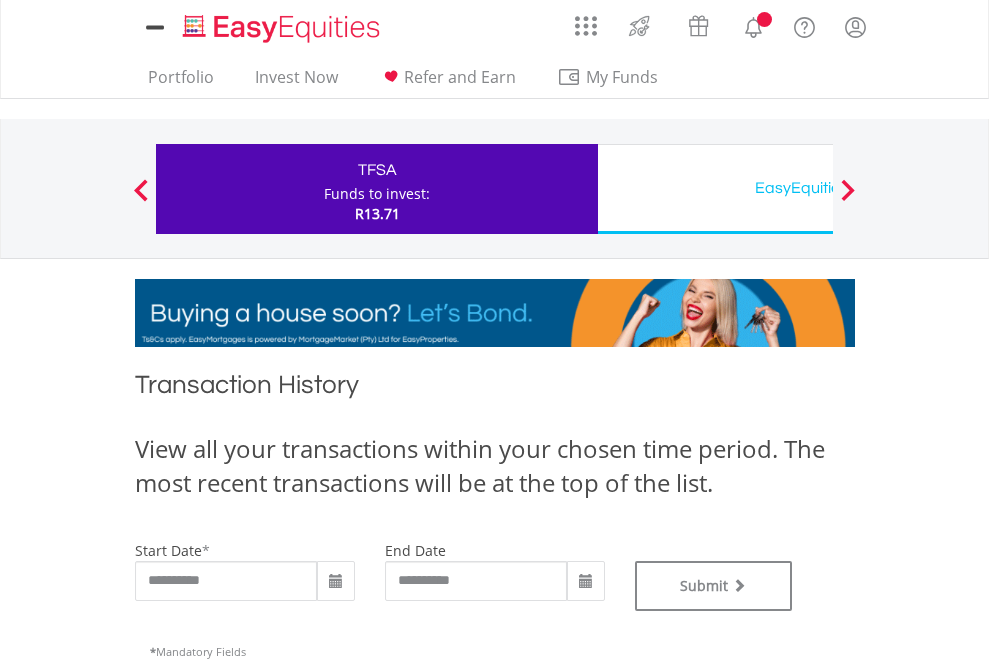 click on "EasyEquities USD" at bounding box center (818, 188) 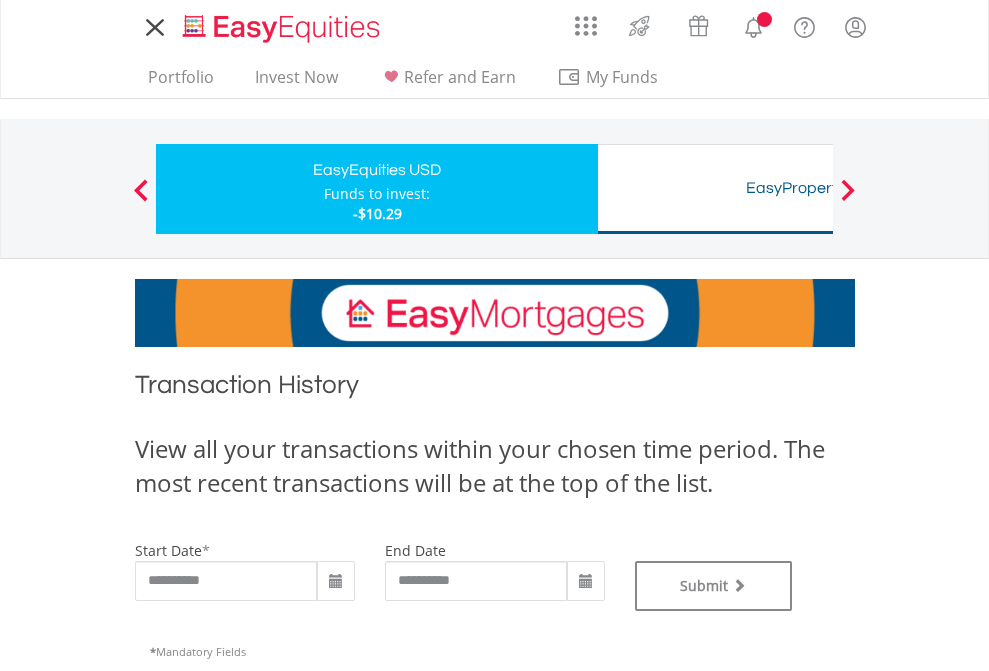 scroll, scrollTop: 0, scrollLeft: 0, axis: both 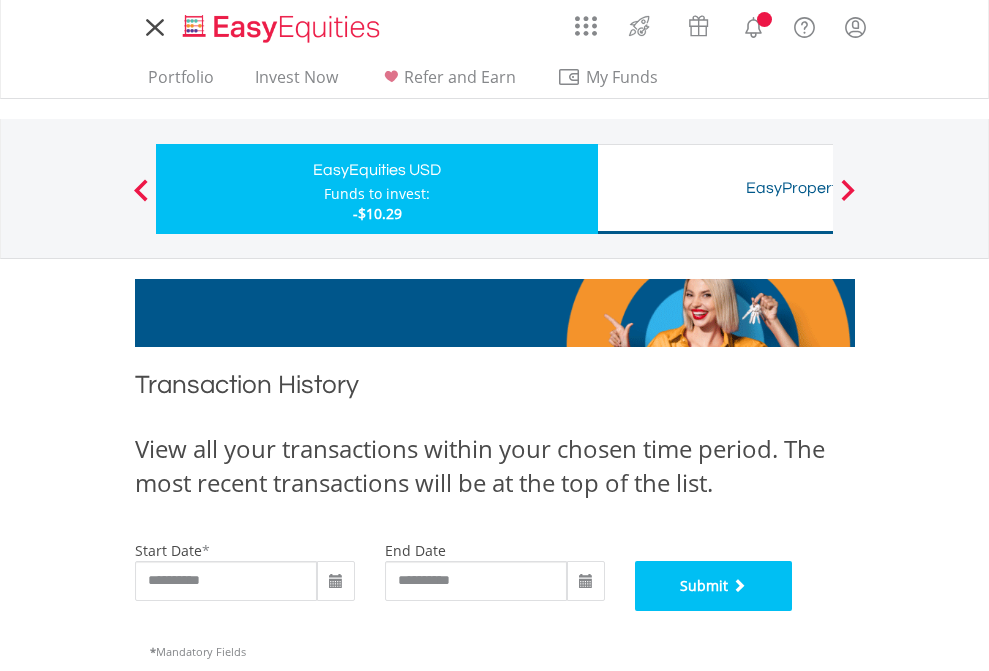 click on "Submit" at bounding box center [714, 586] 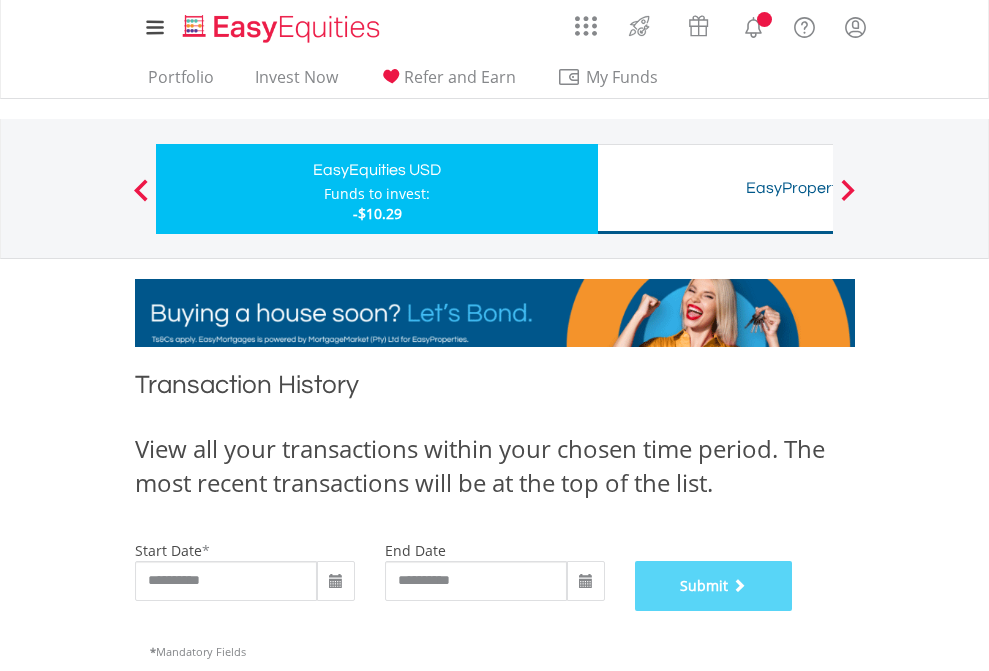 scroll, scrollTop: 811, scrollLeft: 0, axis: vertical 